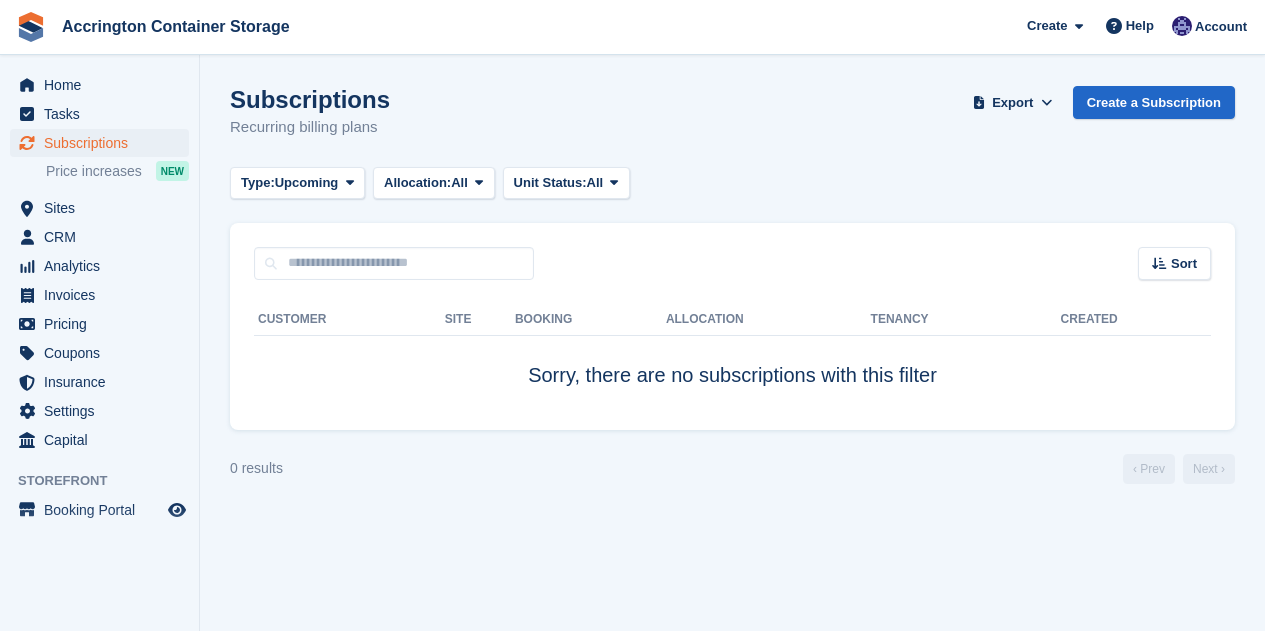 scroll, scrollTop: 0, scrollLeft: 0, axis: both 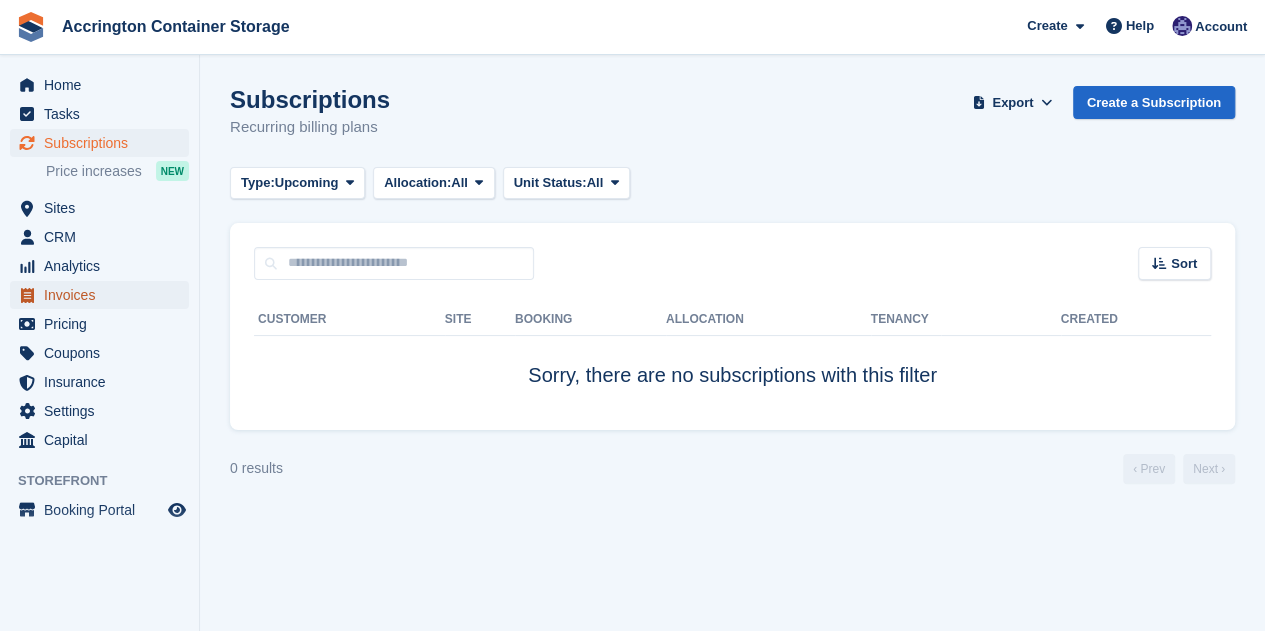 click on "Invoices" at bounding box center [104, 295] 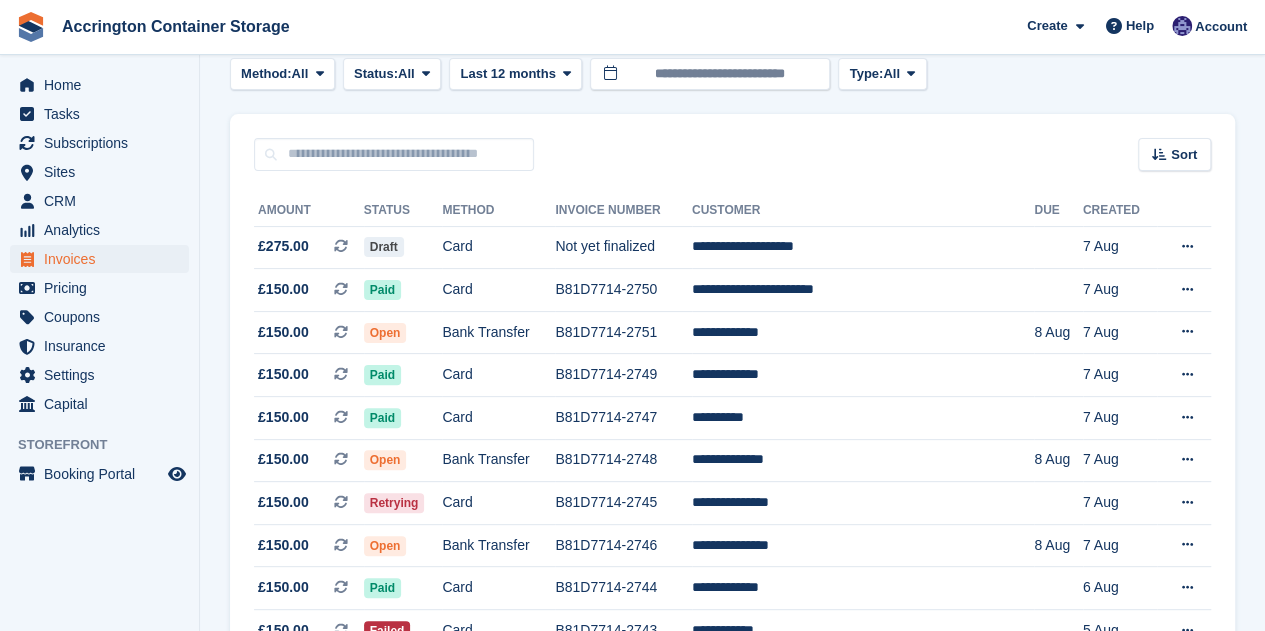 scroll, scrollTop: 110, scrollLeft: 0, axis: vertical 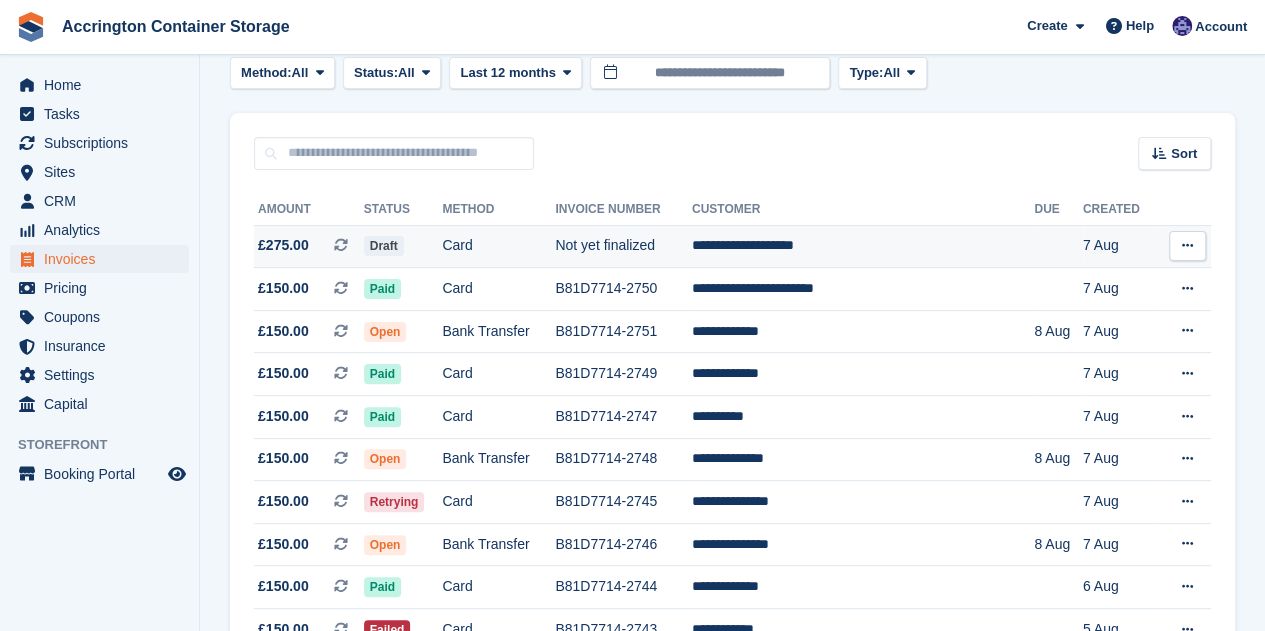 click on "£275.00
This is a recurring subscription invoice." at bounding box center [309, 245] 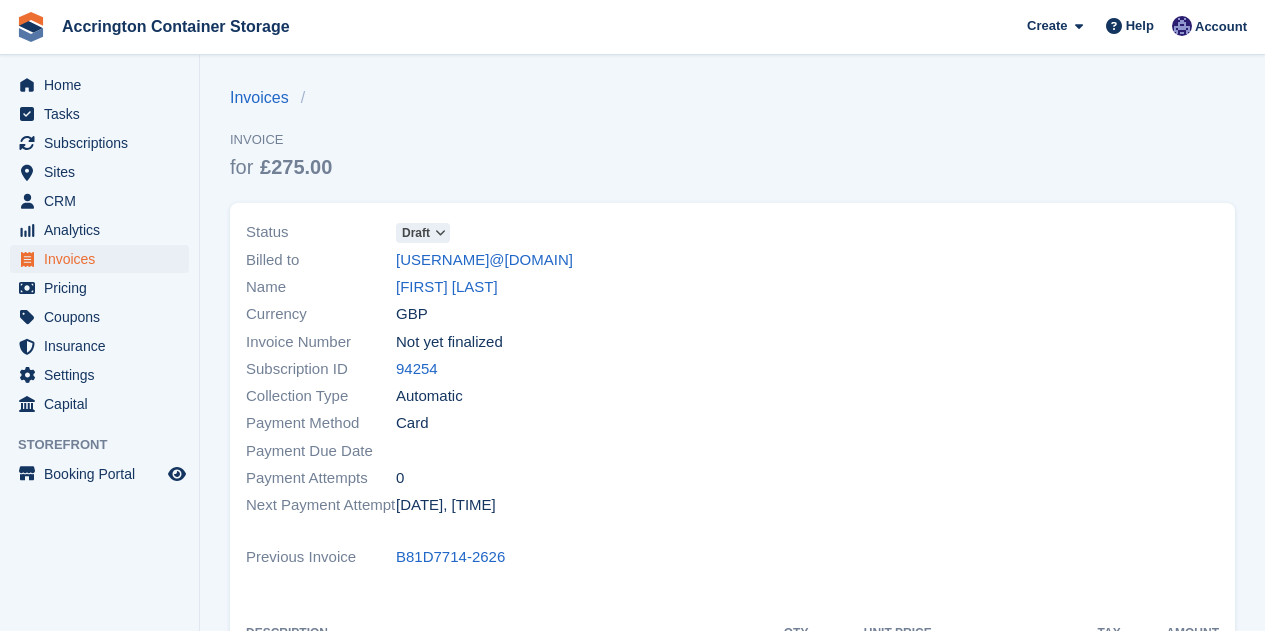 scroll, scrollTop: 0, scrollLeft: 0, axis: both 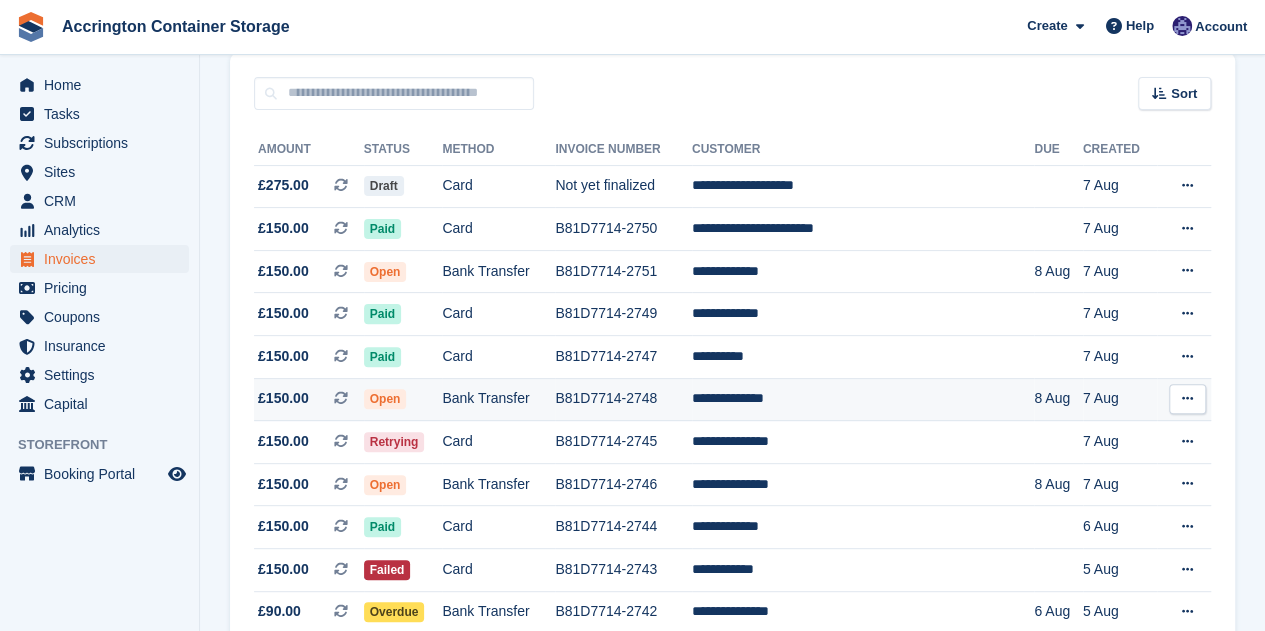 click on "£150.00
This is a recurring subscription invoice." at bounding box center [309, 399] 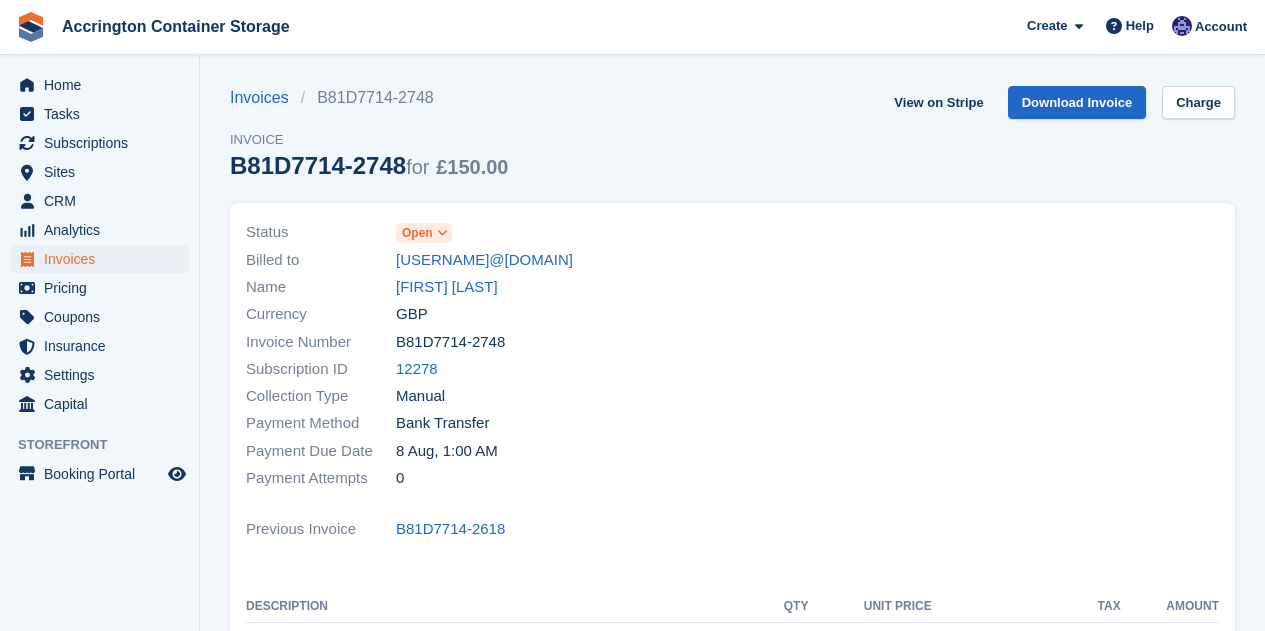 scroll, scrollTop: 0, scrollLeft: 0, axis: both 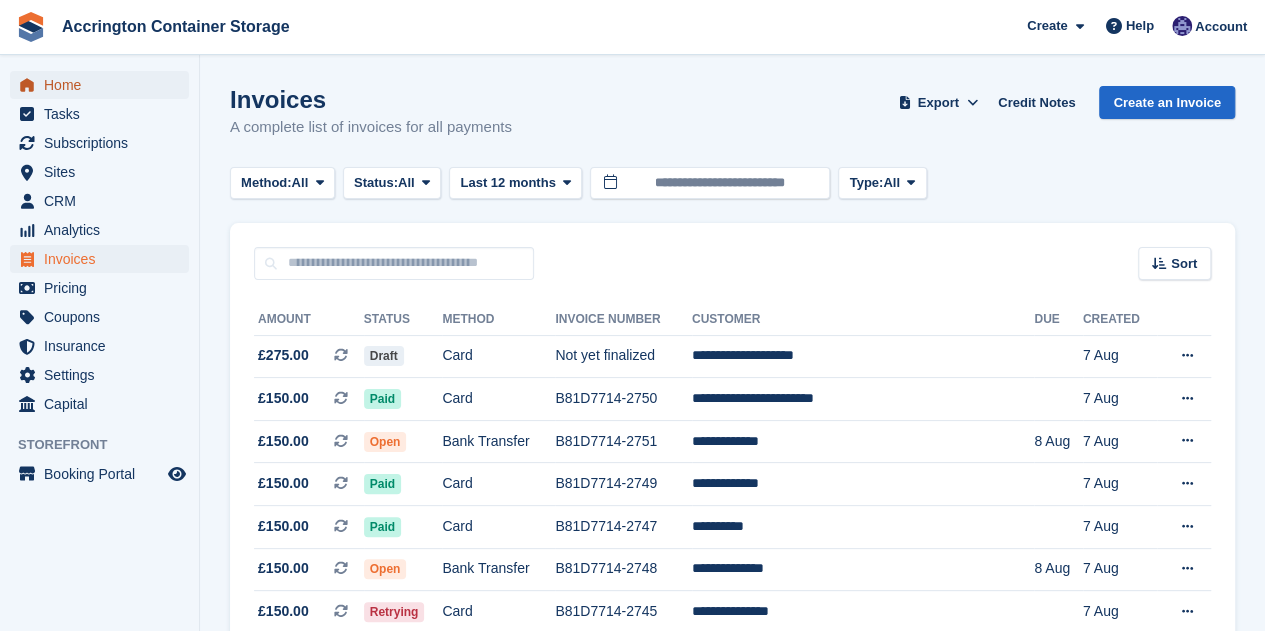 click on "Home" at bounding box center [104, 85] 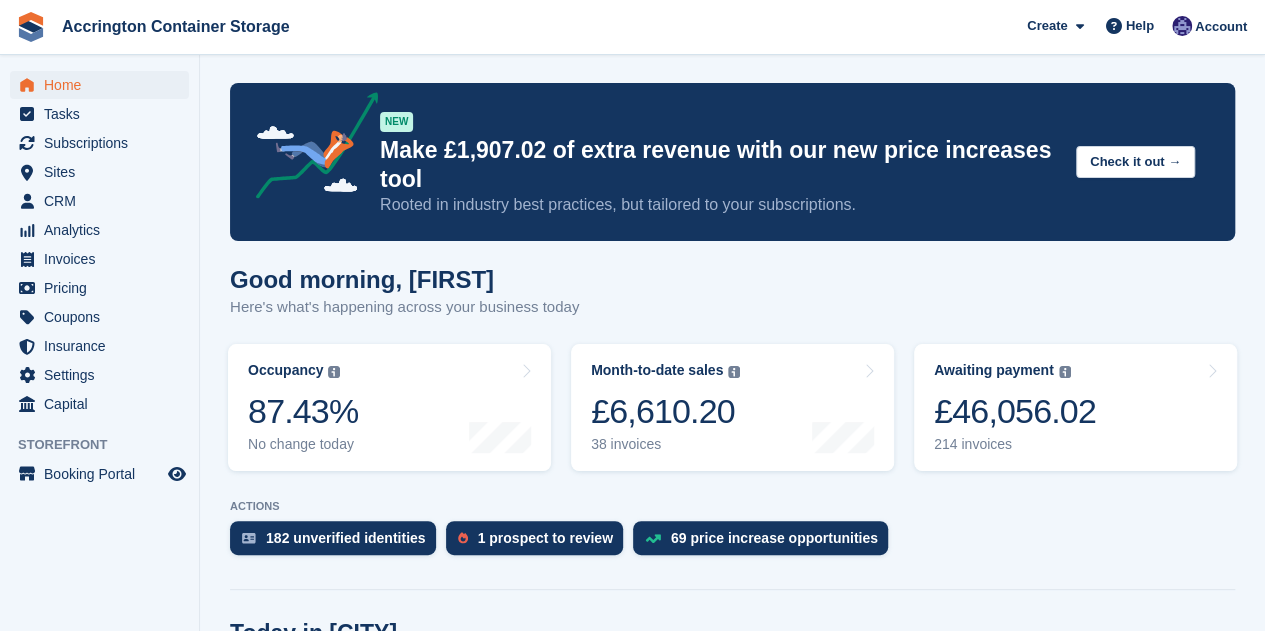 scroll, scrollTop: 0, scrollLeft: 0, axis: both 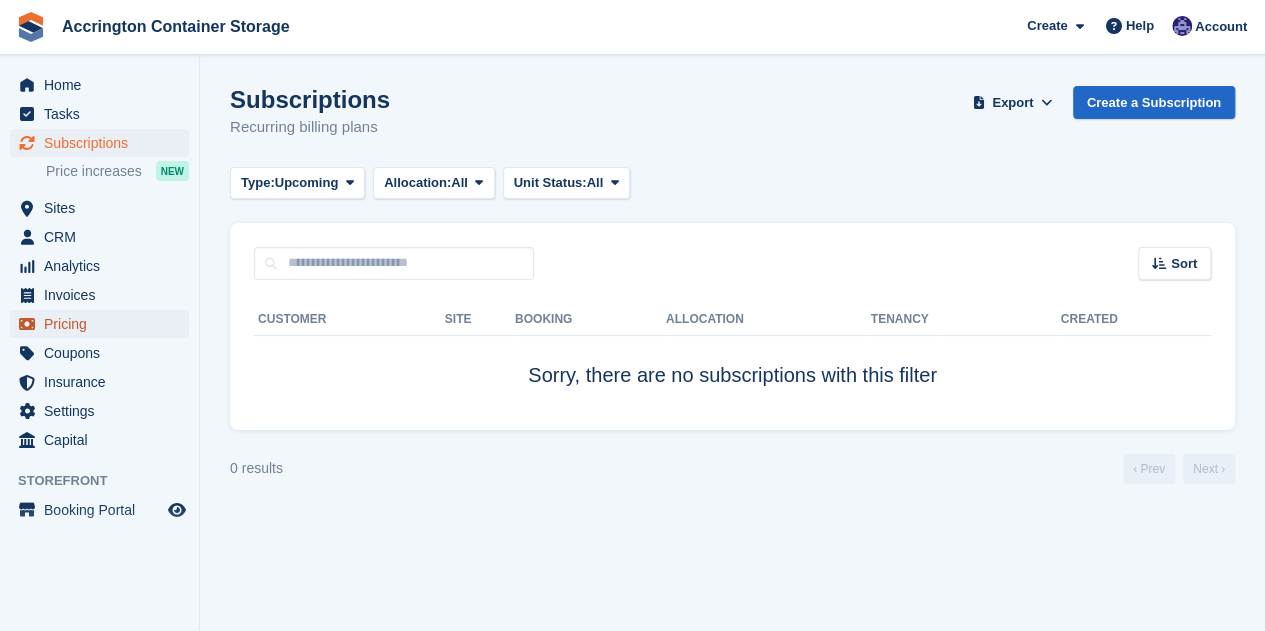 click on "Pricing" at bounding box center (104, 324) 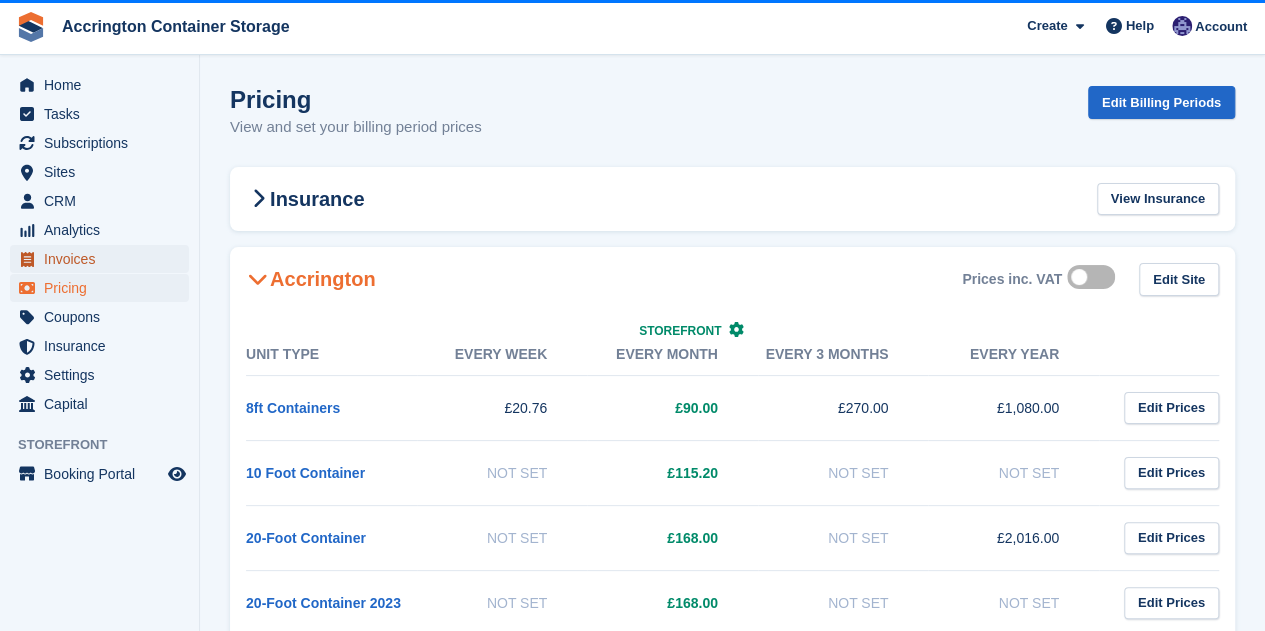 click on "Invoices" at bounding box center (104, 259) 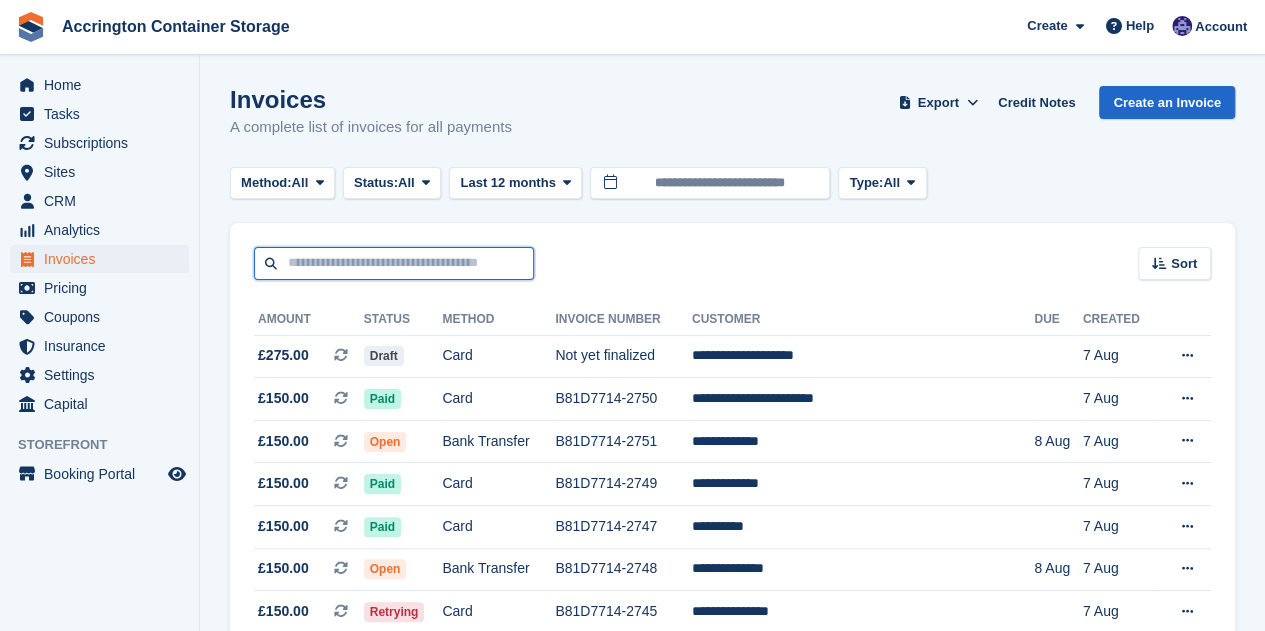click at bounding box center (394, 263) 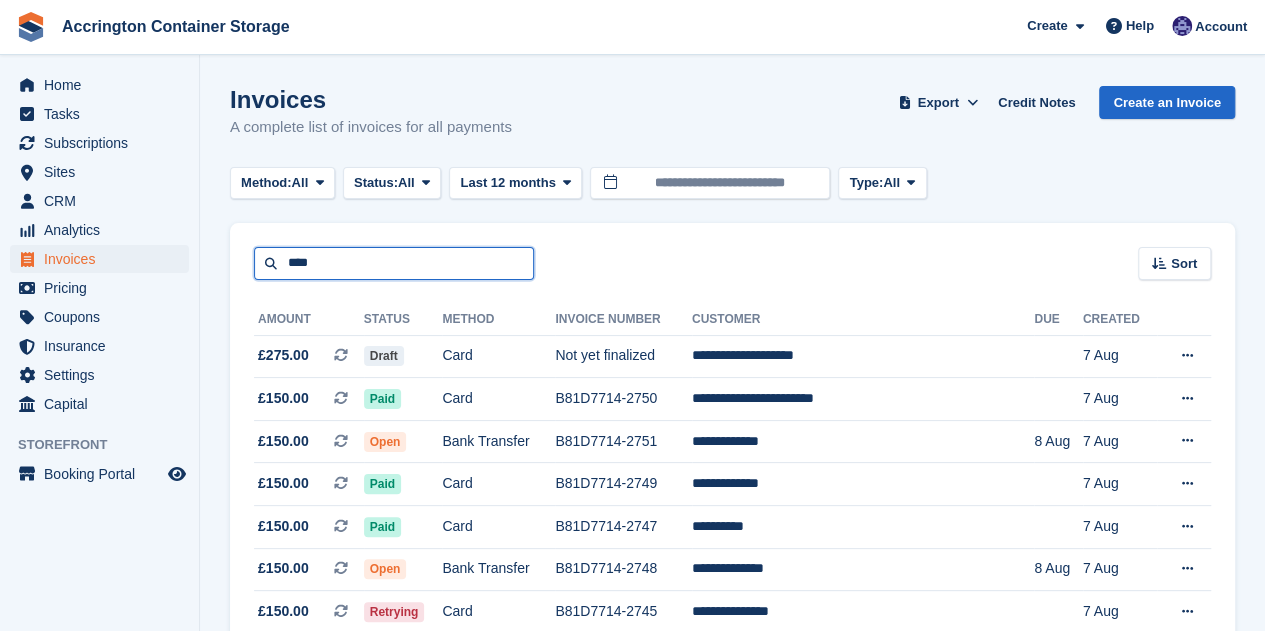 type on "****" 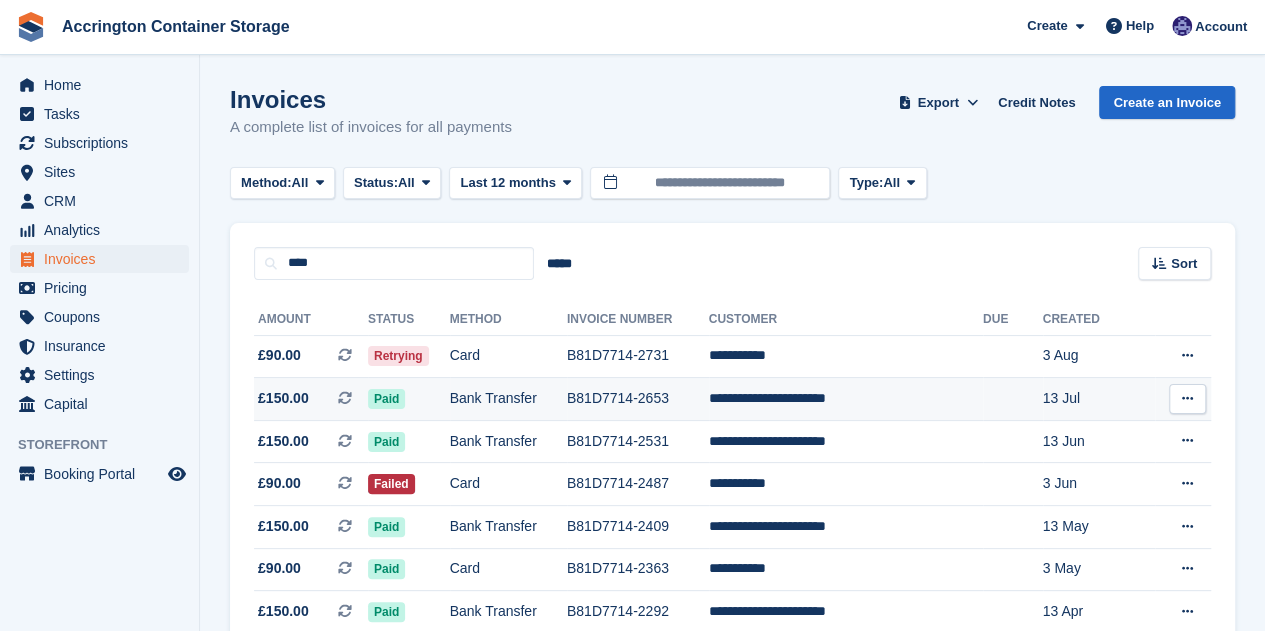 click on "Bank Transfer" at bounding box center [508, 399] 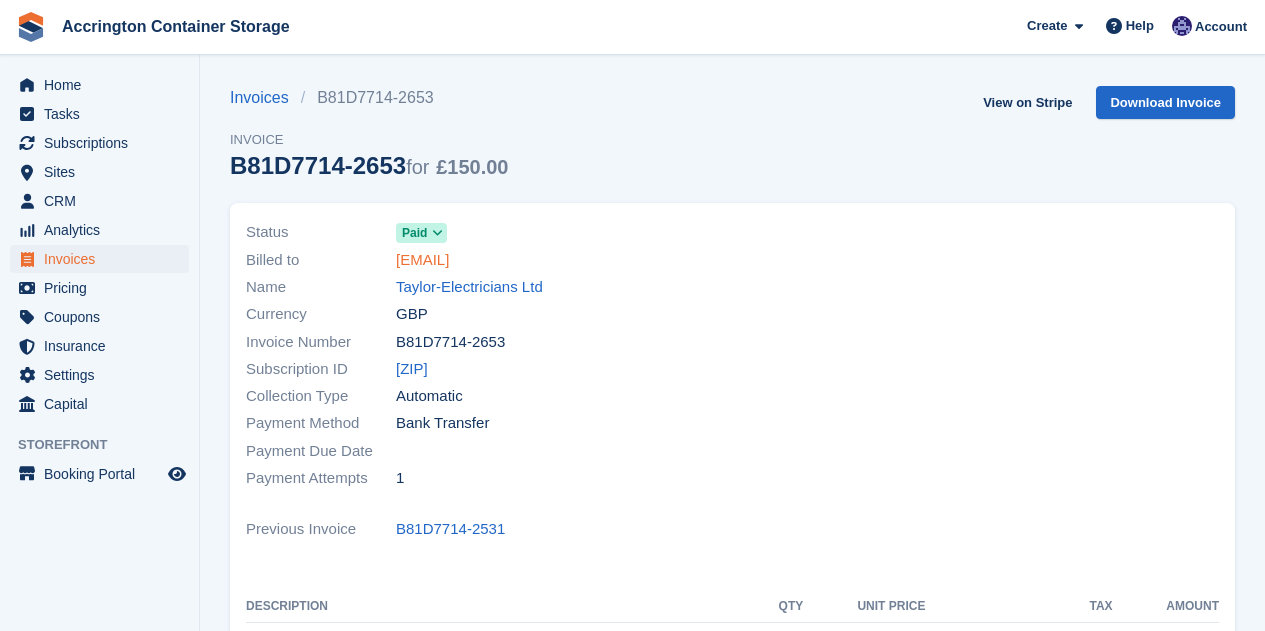 scroll, scrollTop: 0, scrollLeft: 0, axis: both 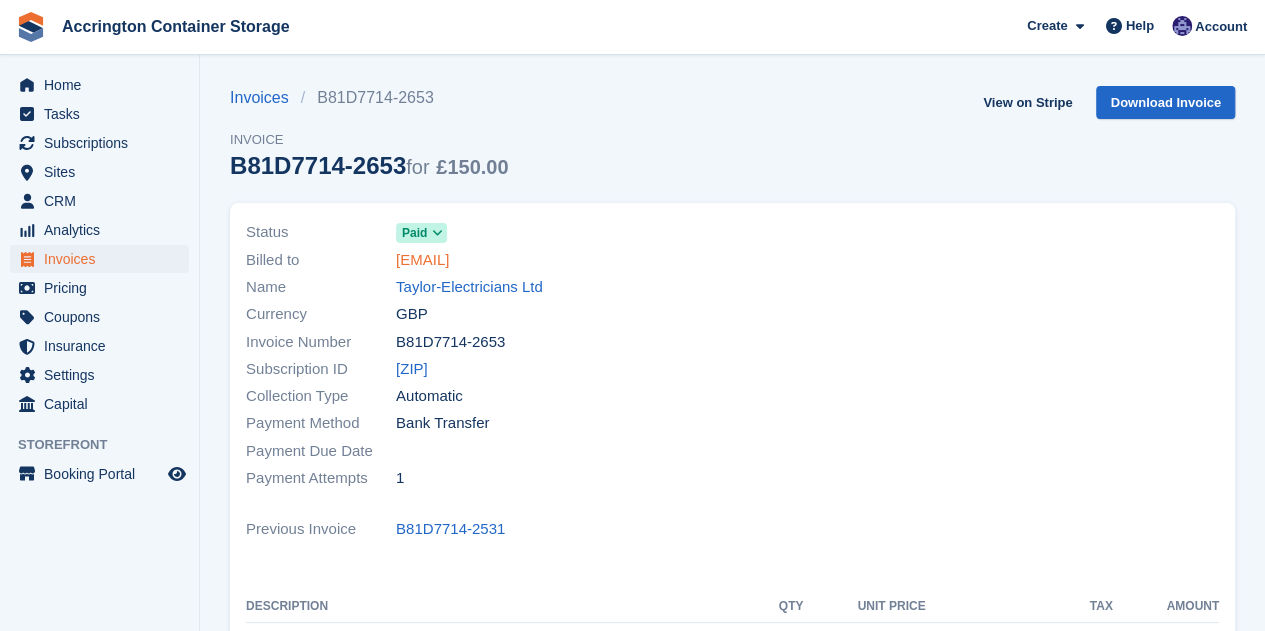 click on "[EMAIL]" at bounding box center (422, 260) 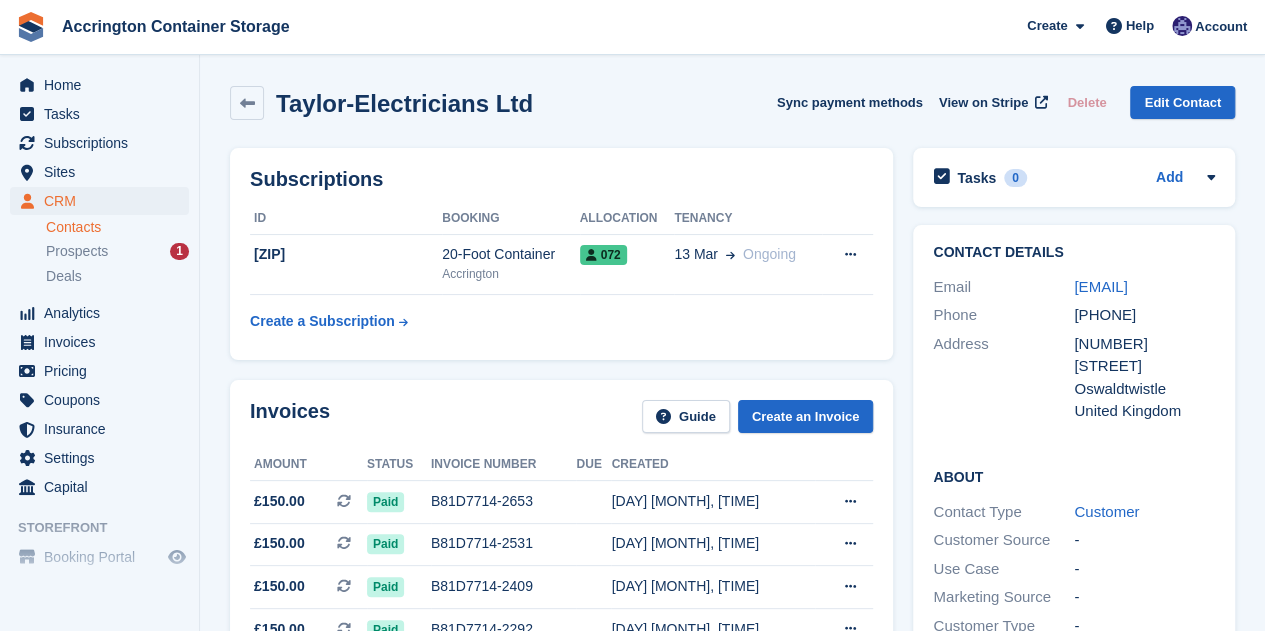 scroll, scrollTop: 20, scrollLeft: 0, axis: vertical 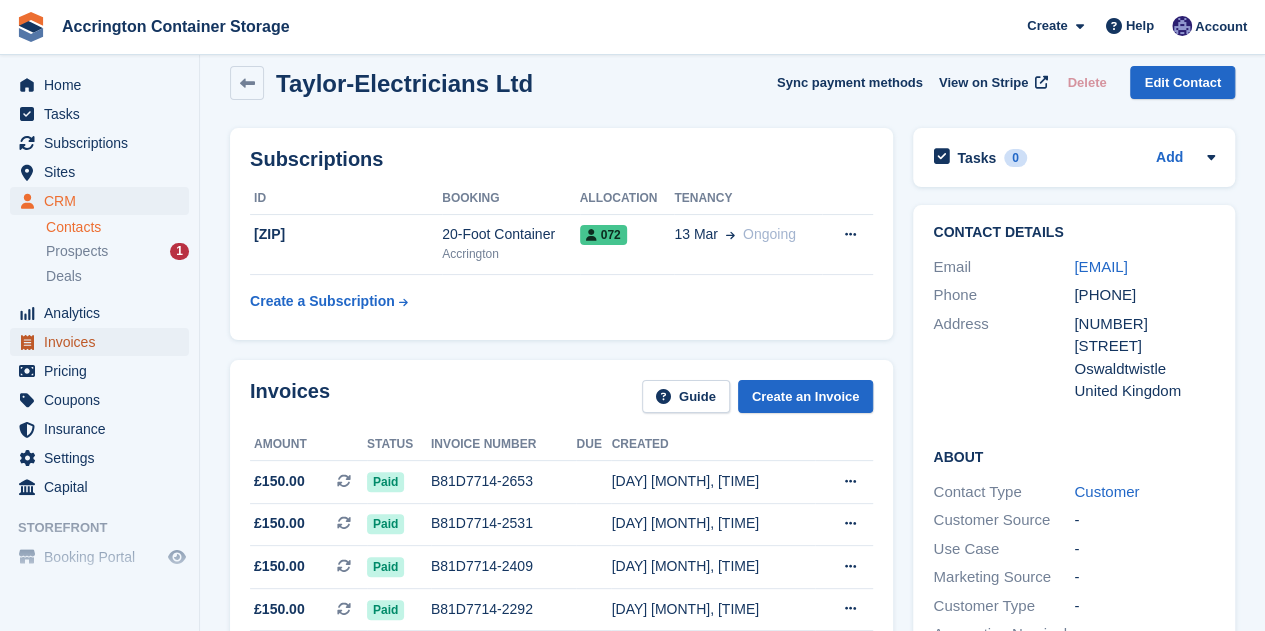 click on "Invoices" at bounding box center (104, 342) 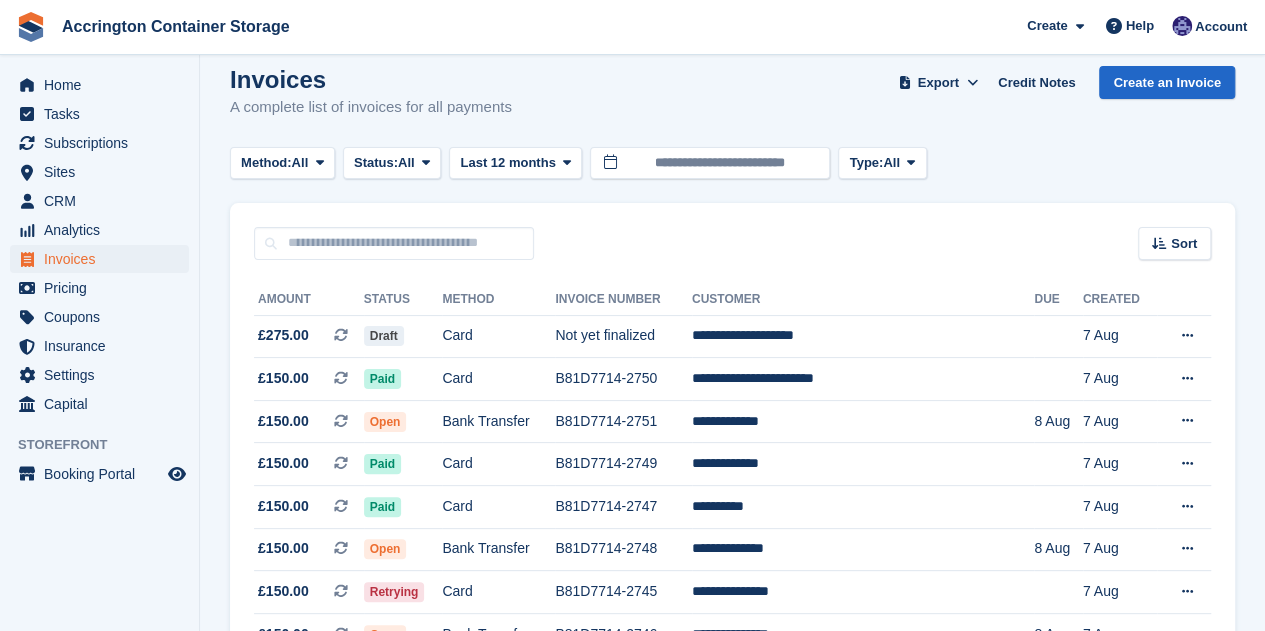 scroll, scrollTop: 0, scrollLeft: 0, axis: both 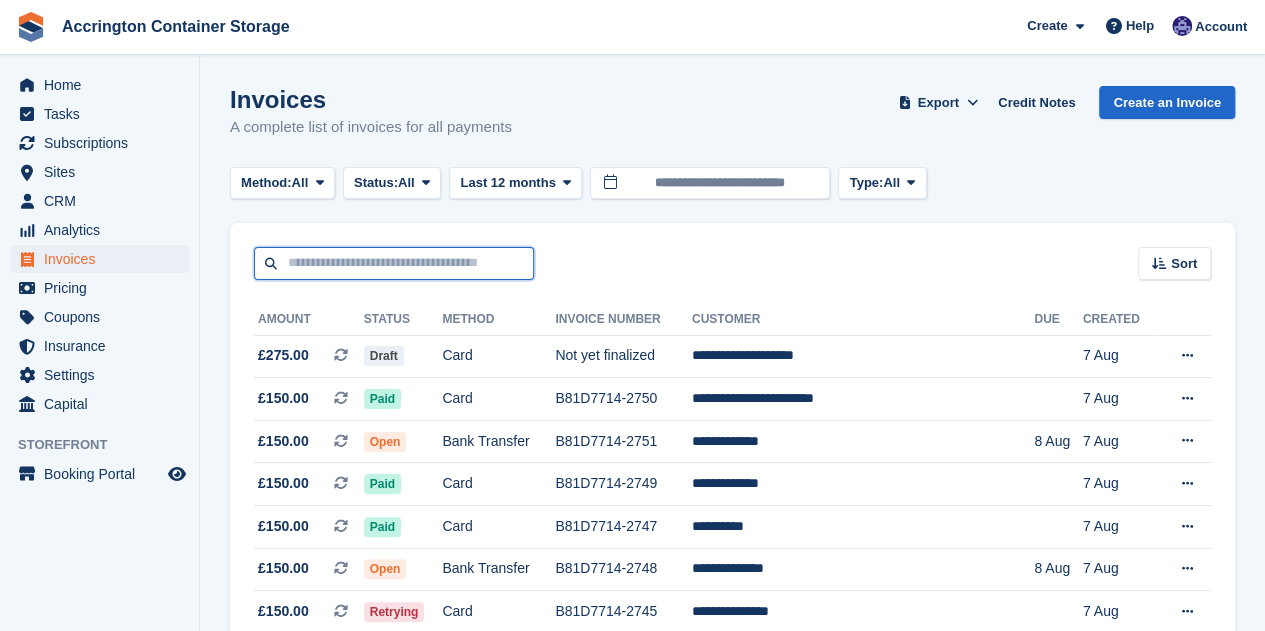 click at bounding box center (394, 263) 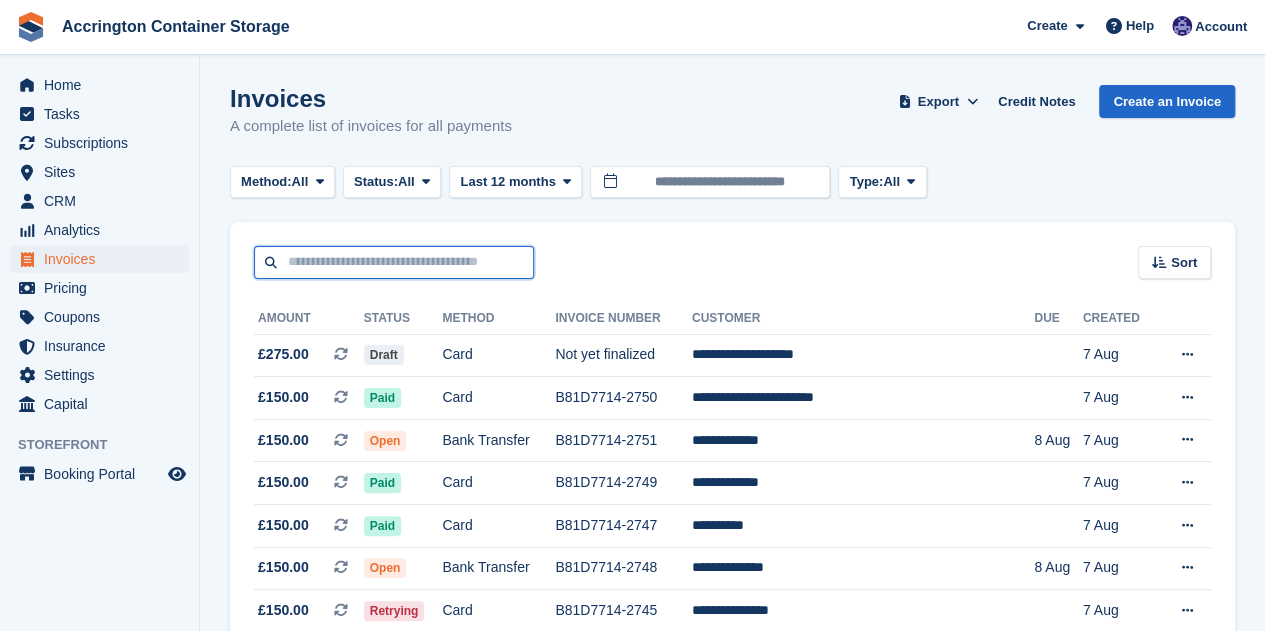 scroll, scrollTop: 2, scrollLeft: 0, axis: vertical 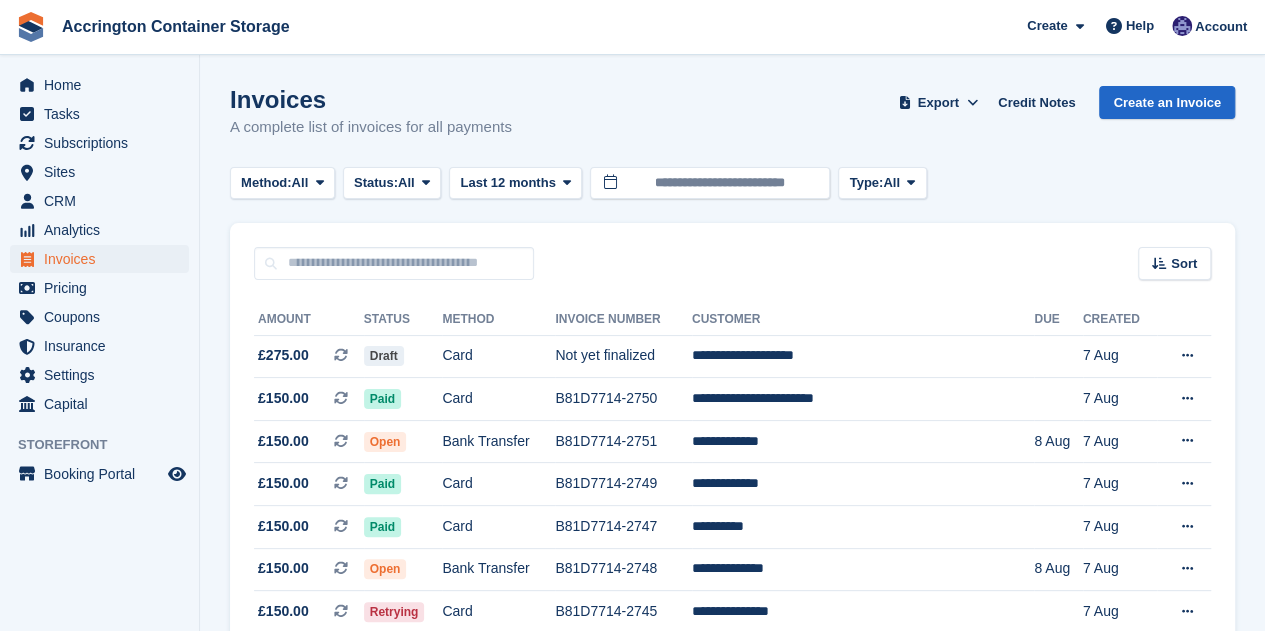 click on "Invoices
A complete list of invoices for all payments
Export
Export Invoices
Export a CSV of all Invoices which match the current filters.
Please allow time for large exports.
Export Formatted for Sage 50
Export Formatted for Xero
Start Export
Credit Notes
Create an Invoice
Method:
All
All
Bank Transfer
Cash
Cheque
Debit/Credit Card
Direct Debit
SEPA Direct Debit
Other
Status:
All" at bounding box center [732, 1282] 